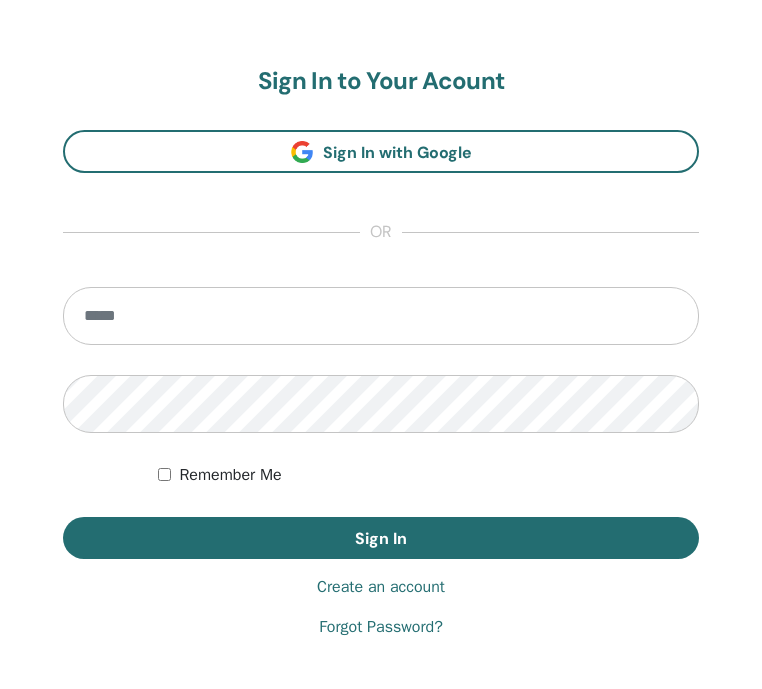 scroll, scrollTop: 1098, scrollLeft: 0, axis: vertical 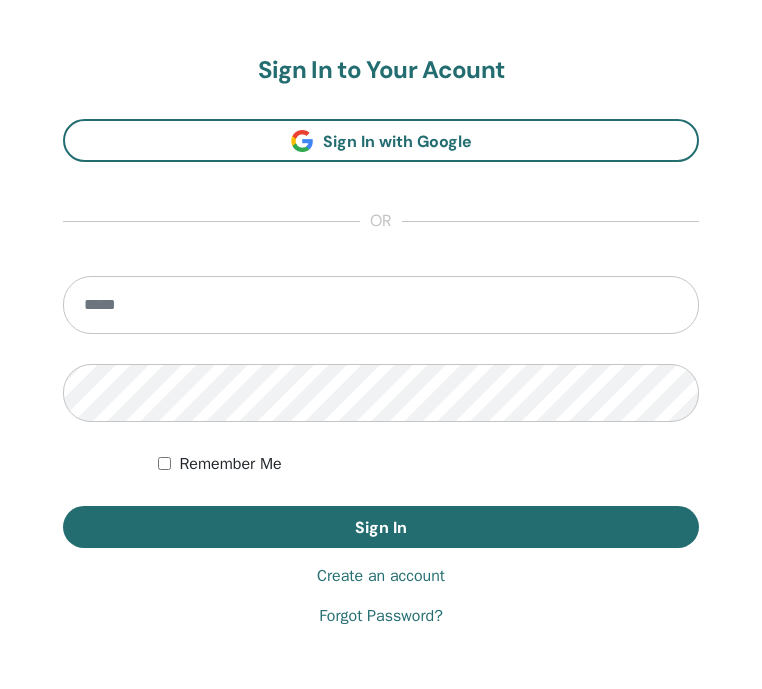 click at bounding box center [381, 305] 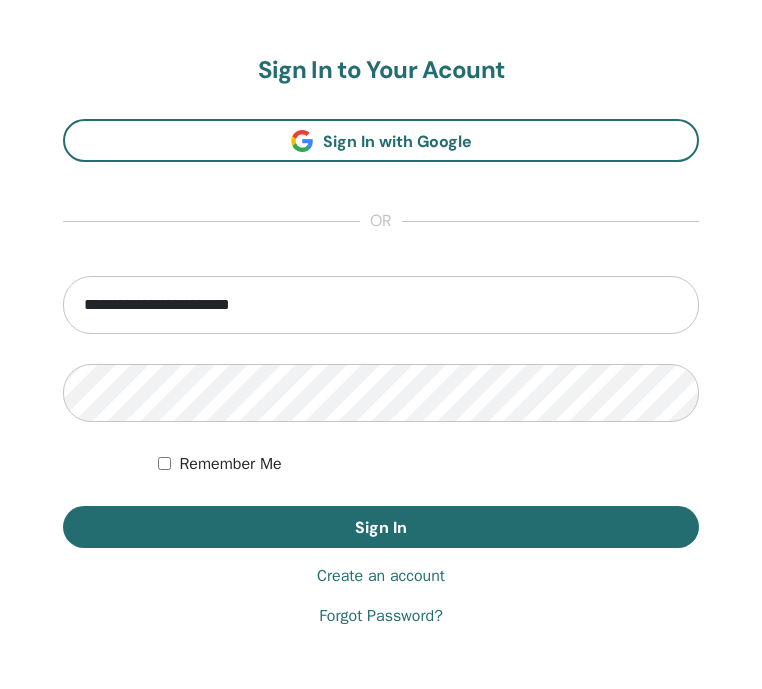 type on "**********" 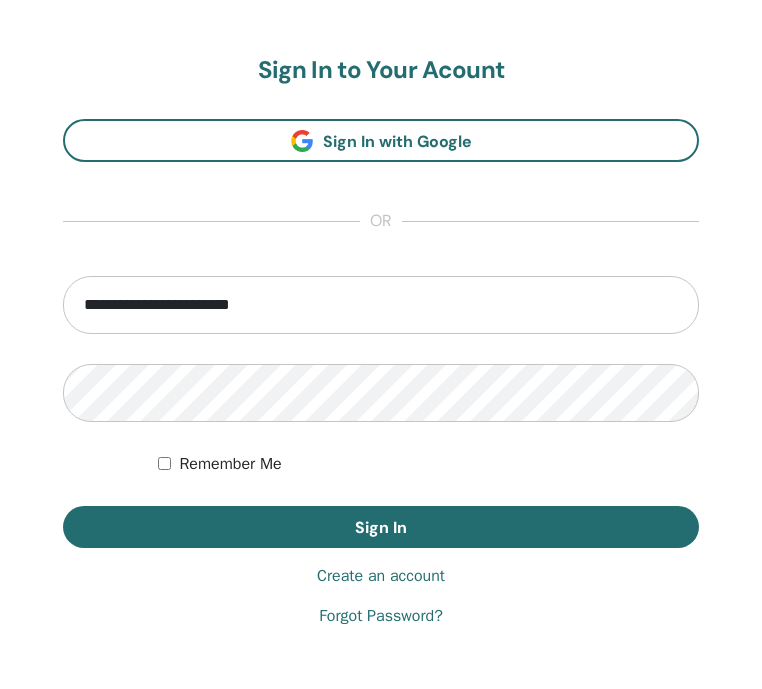 click on "Remember Me" at bounding box center [230, 464] 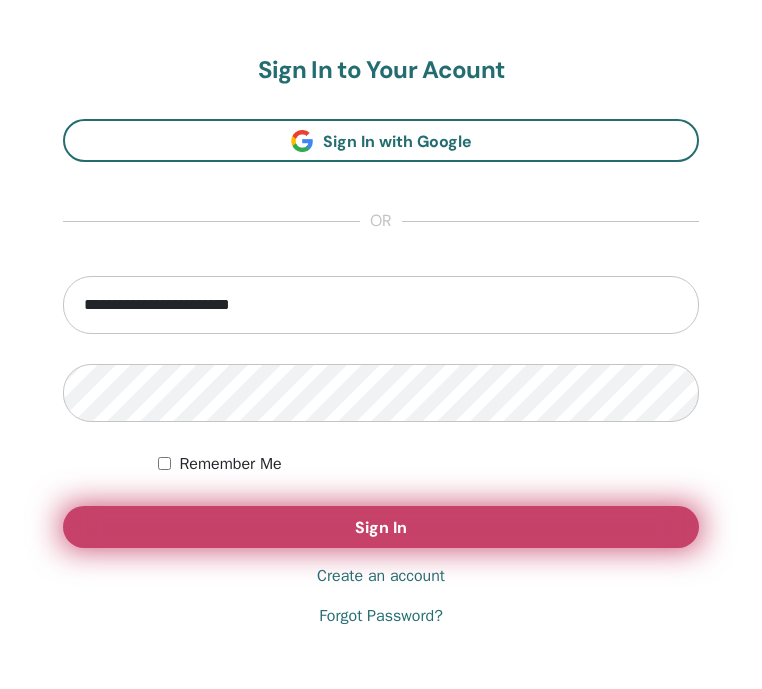 click on "Sign In" at bounding box center [381, 527] 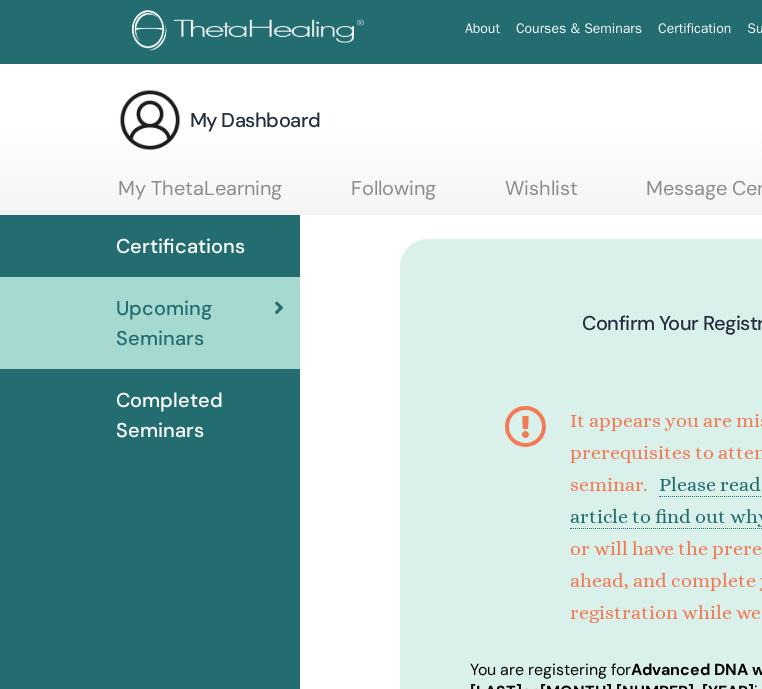 scroll, scrollTop: 0, scrollLeft: 208, axis: horizontal 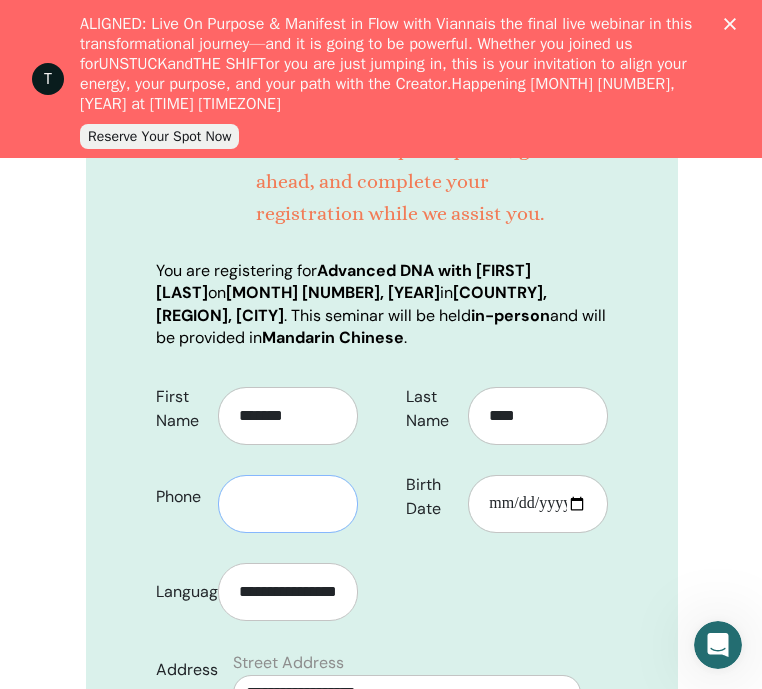 click at bounding box center (288, 504) 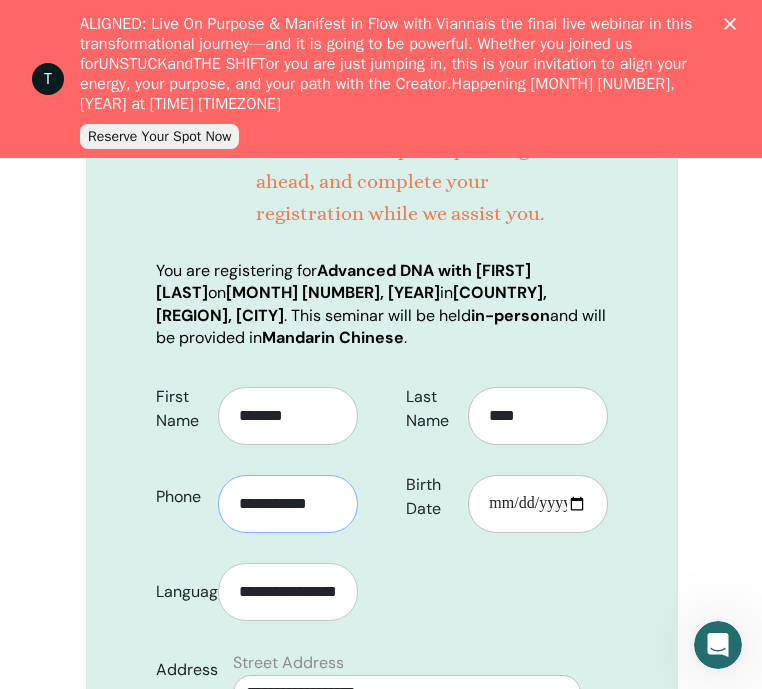 type on "**********" 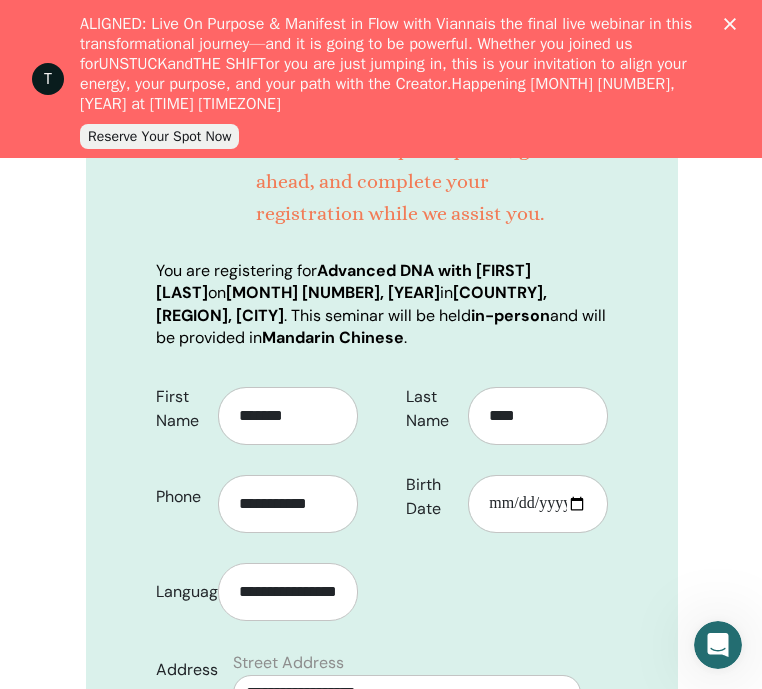 click on "**********" at bounding box center (382, 818) 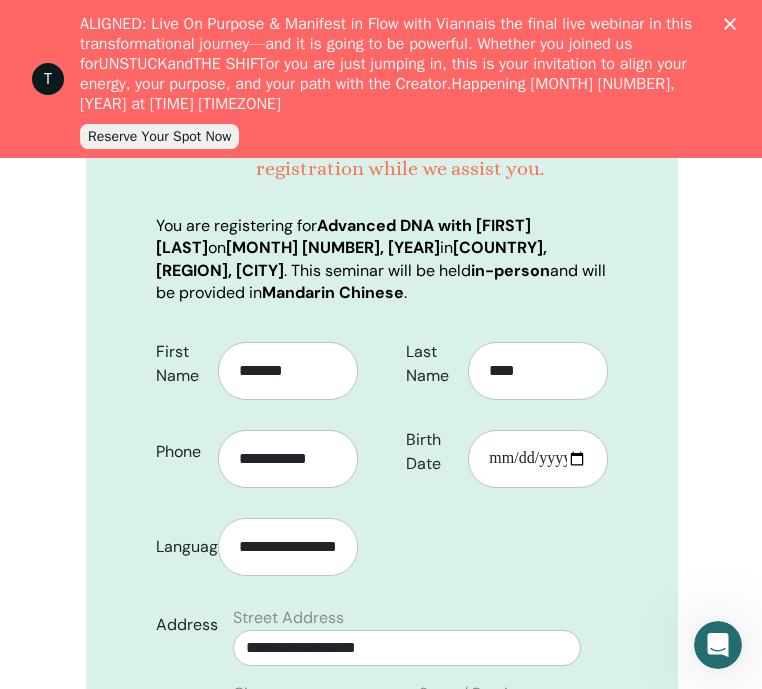 scroll, scrollTop: 652, scrollLeft: 314, axis: both 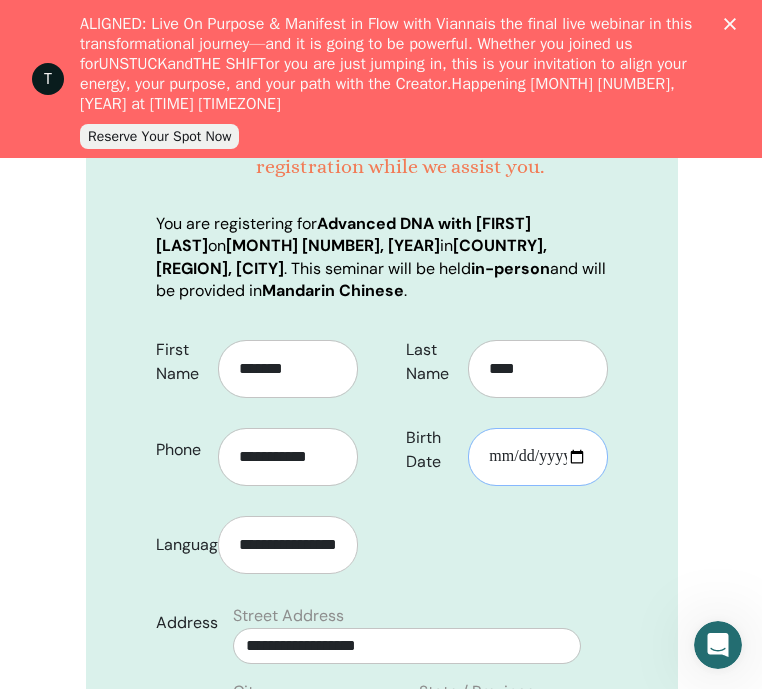 click on "Birth Date" at bounding box center (538, 457) 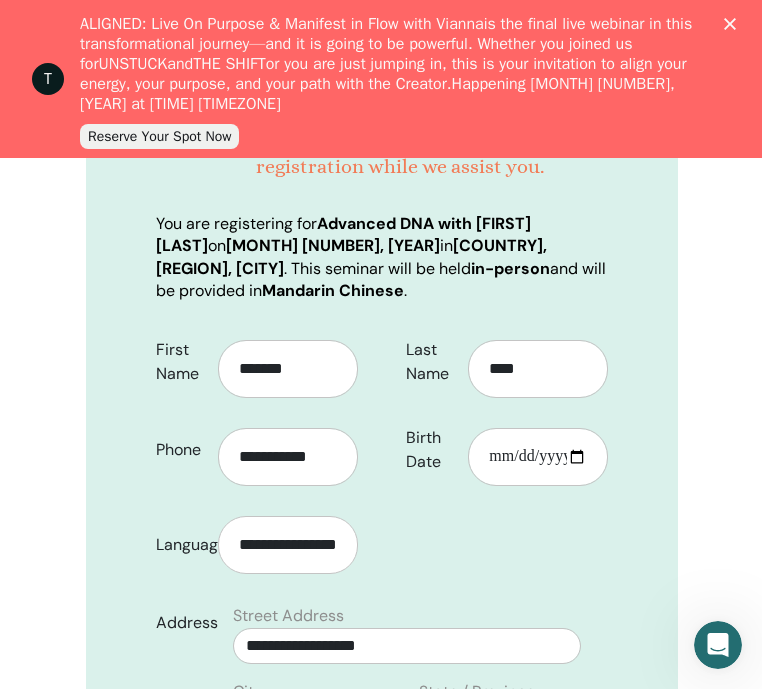 click on "**********" at bounding box center [382, 771] 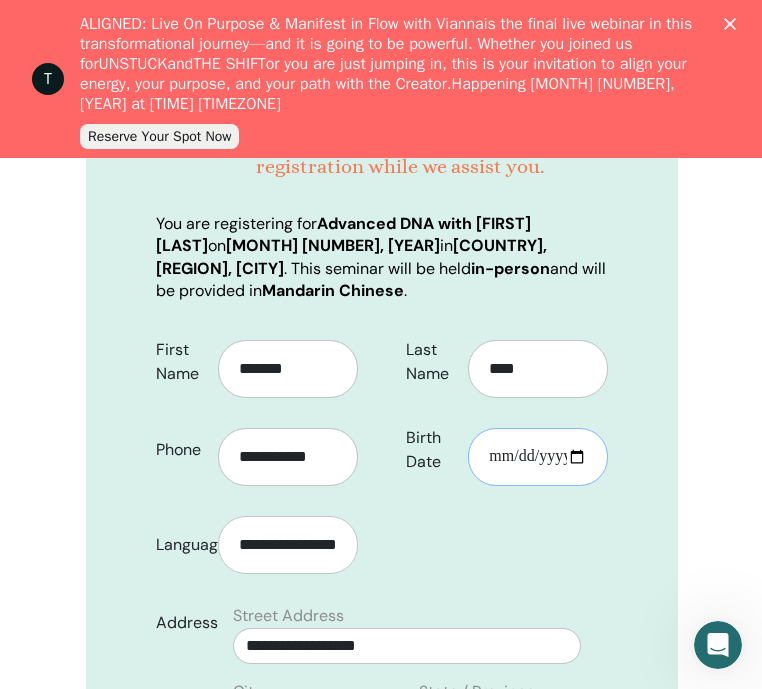 click on "Birth Date" at bounding box center (538, 457) 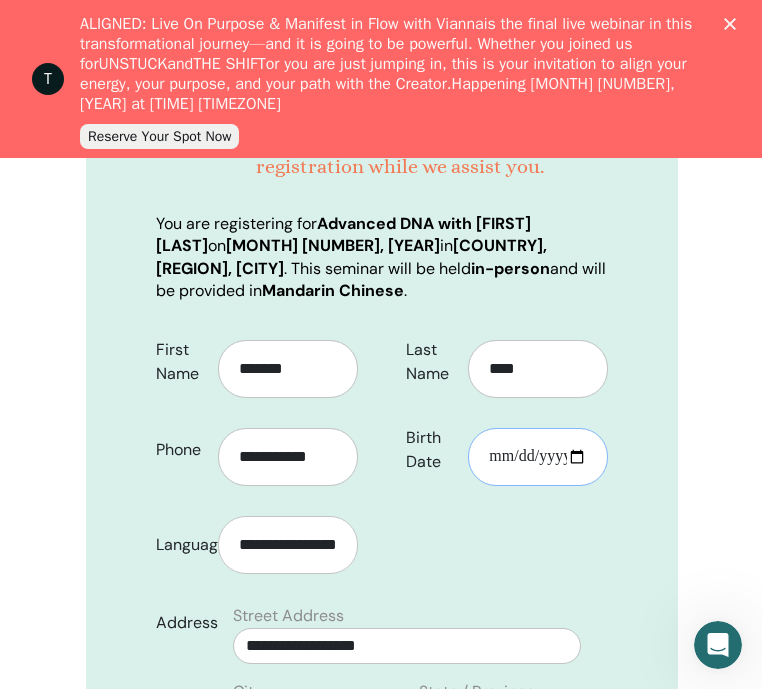 click on "Birth Date" at bounding box center (538, 457) 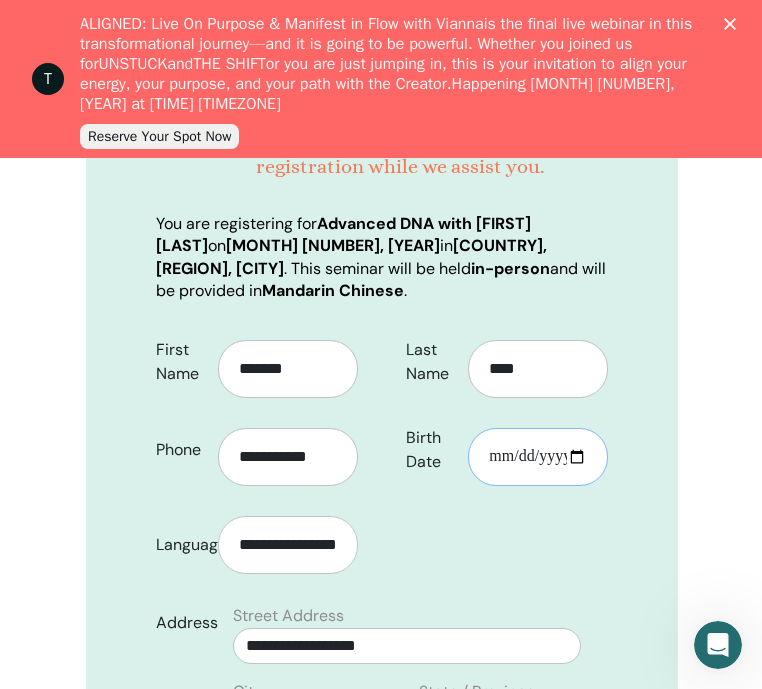 type on "**********" 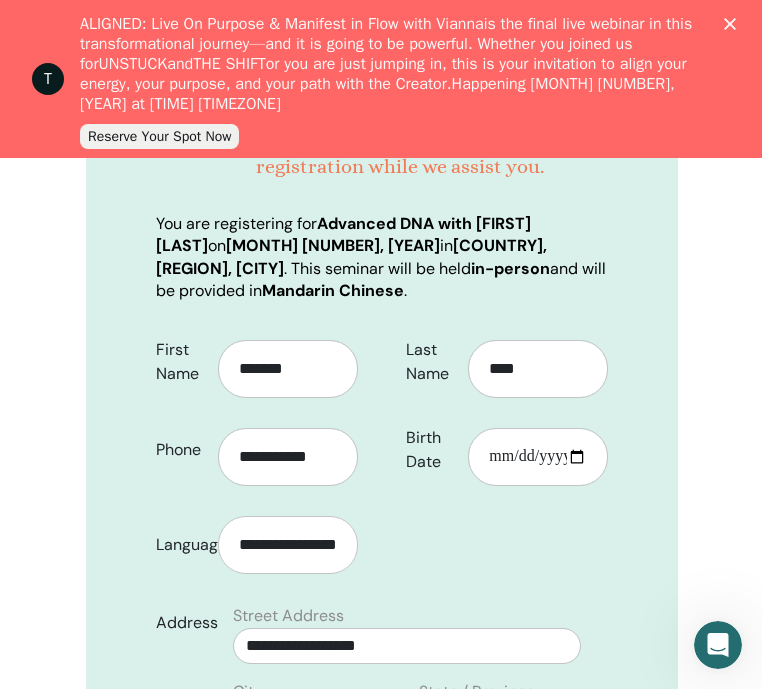 click on "**********" at bounding box center (382, 771) 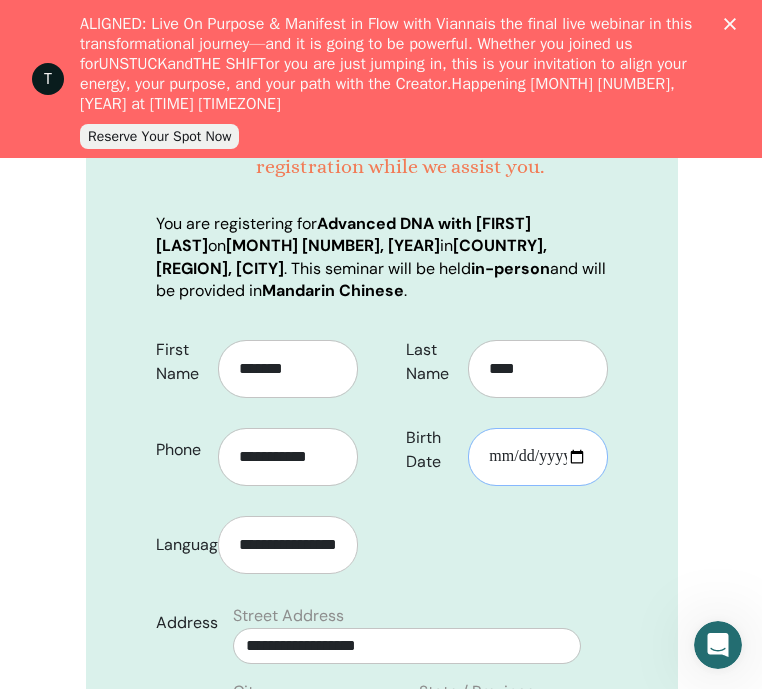 click on "**********" at bounding box center (538, 457) 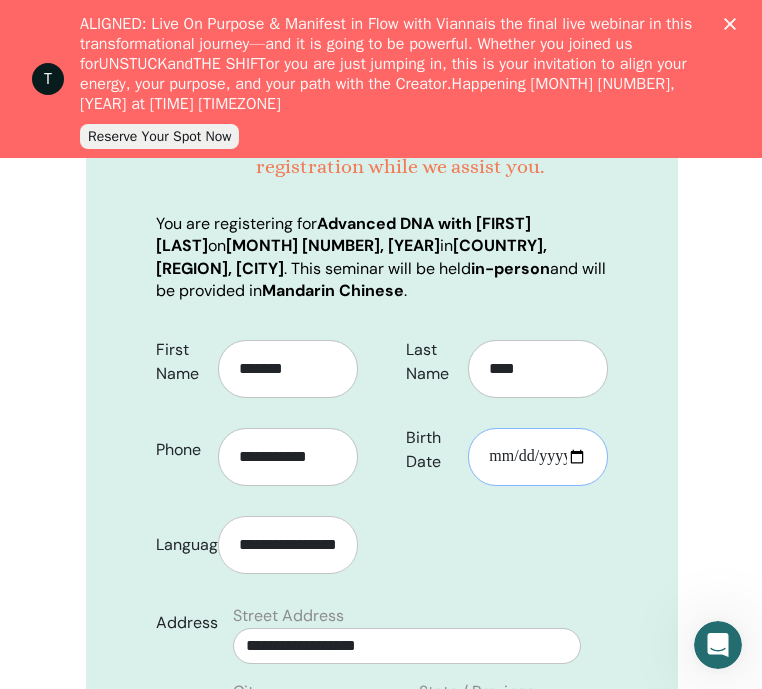 type on "**********" 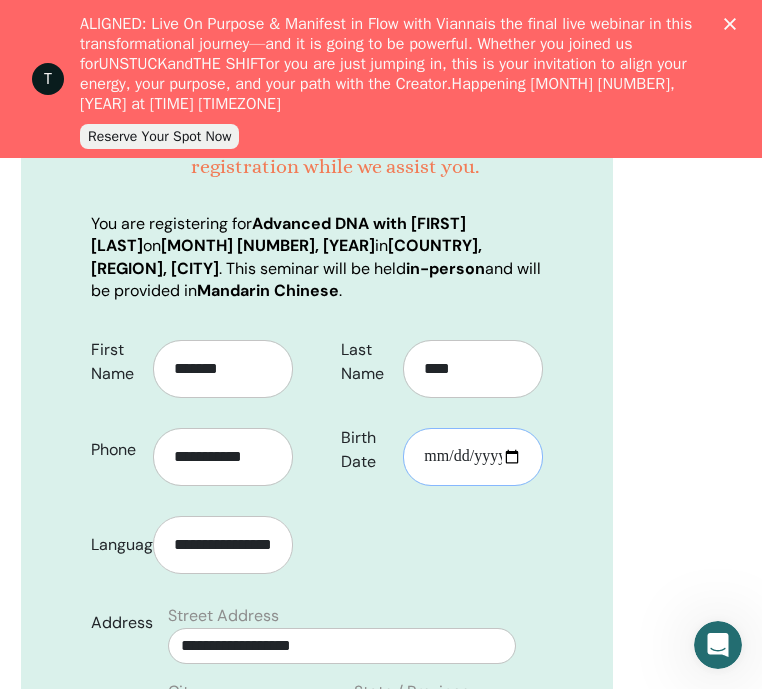 click on "**********" at bounding box center [473, 457] 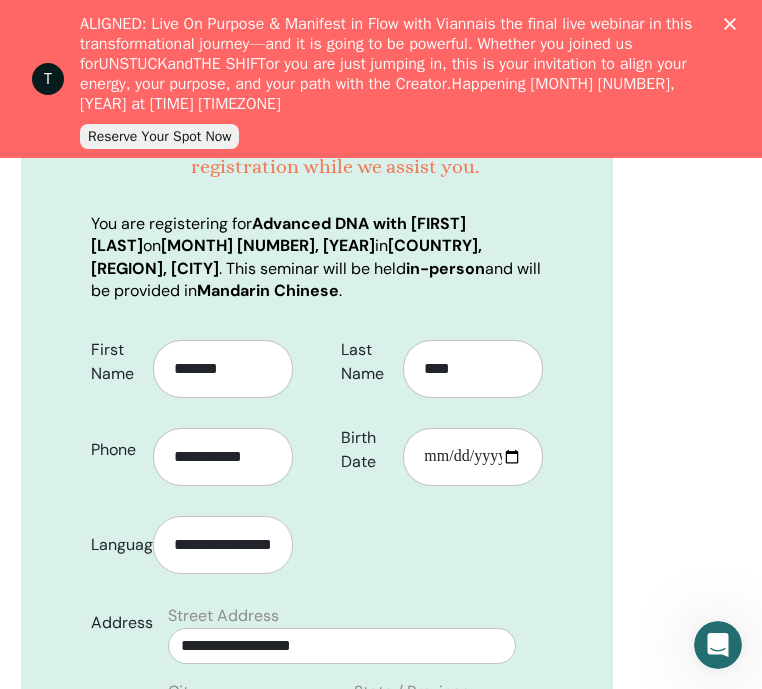 click on "Confirm Your Registration
It appears you are missing prerequisites to attend this seminar.
Please read this support article to find out why.
If you have or will have the prerequisite, go ahead, and complete your registration while we assist you.
You are registering for  Advanced DNA with YongFu Liang  on  August 01, 2025  in  China, 粤, 佛山市 .
This seminar will be held  in-person
and will be provided in  Mandarin Chinese .
First Name
*******
Phone
****" at bounding box center [317, 593] 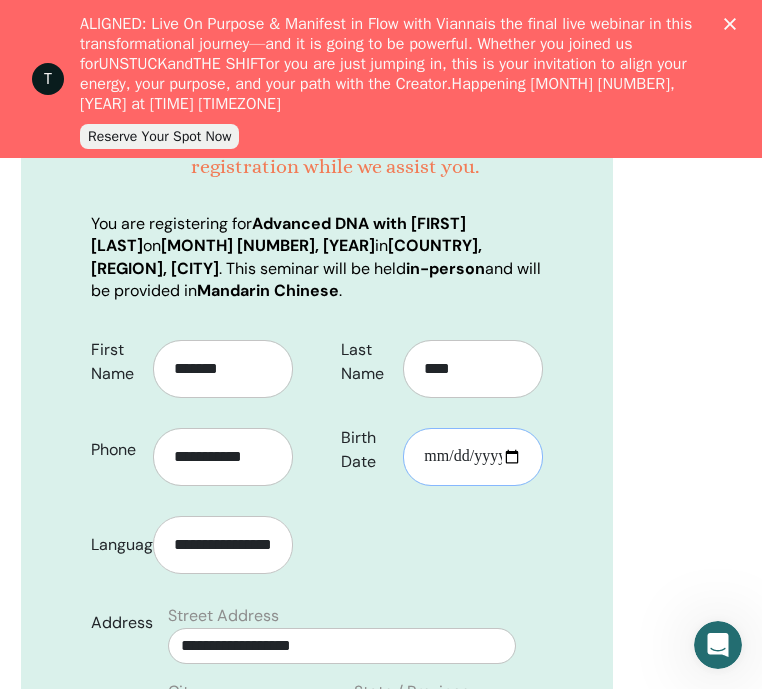 click on "**********" at bounding box center (473, 457) 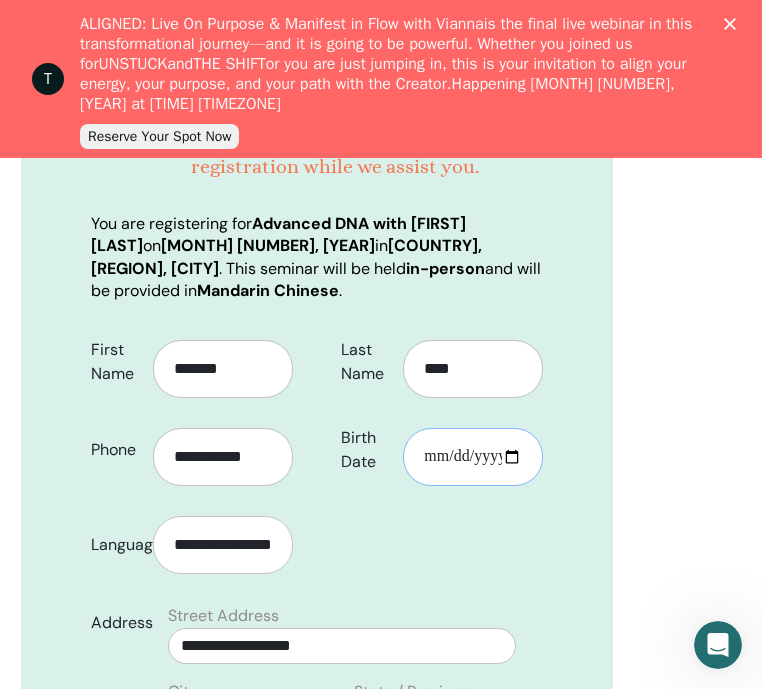 click on "**********" at bounding box center (473, 457) 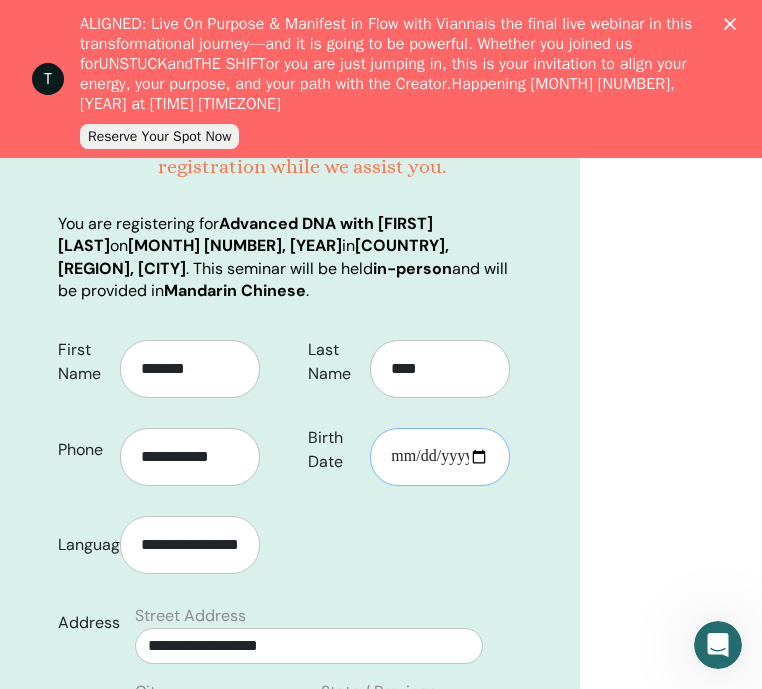 scroll, scrollTop: 652, scrollLeft: 419, axis: both 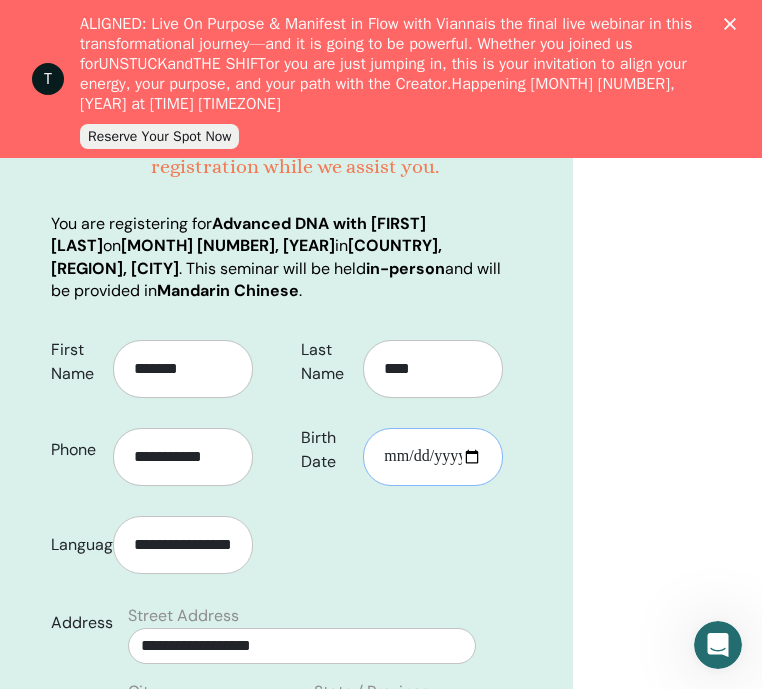 click on "**********" at bounding box center (433, 457) 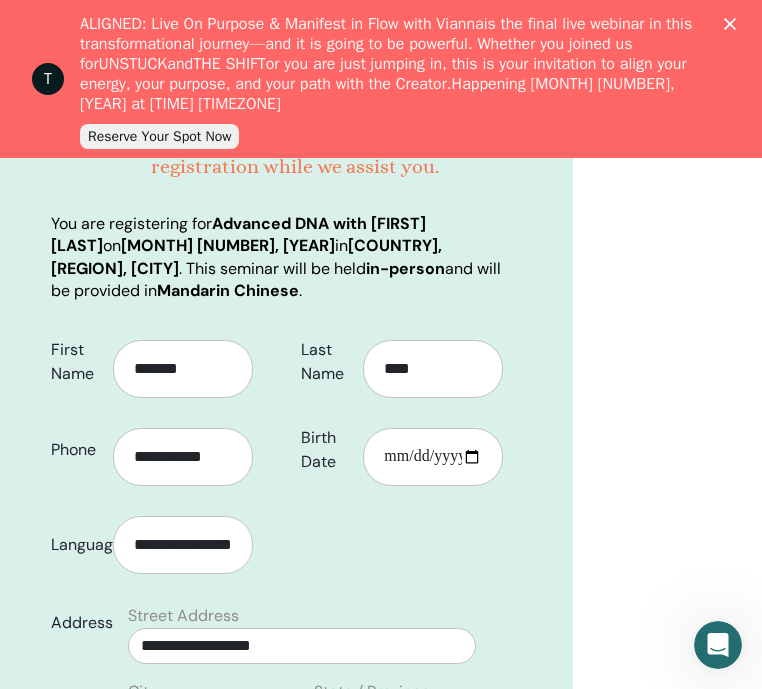 click on "Confirm Your Registration
It appears you are missing prerequisites to attend this seminar.
Please read this support article to find out why.
If you have or will have the prerequisite, go ahead, and complete your registration while we assist you.
You are registering for  Advanced DNA with YongFu Liang  on  August 01, 2025  in  China, 粤, 佛山市 .
This seminar will be held  in-person
and will be provided in  Mandarin Chinese .
First Name
*******
Phone
****" at bounding box center (277, 593) 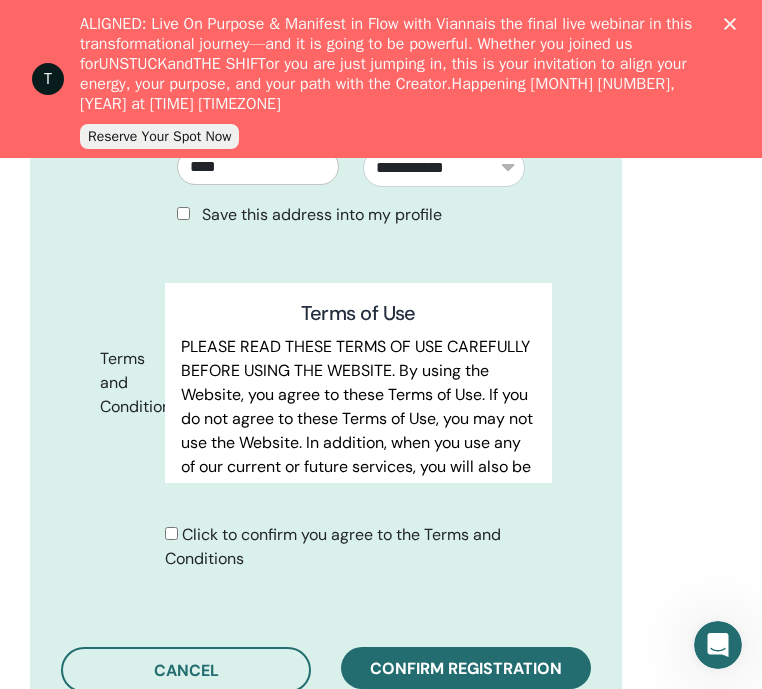 scroll, scrollTop: 1288, scrollLeft: 370, axis: both 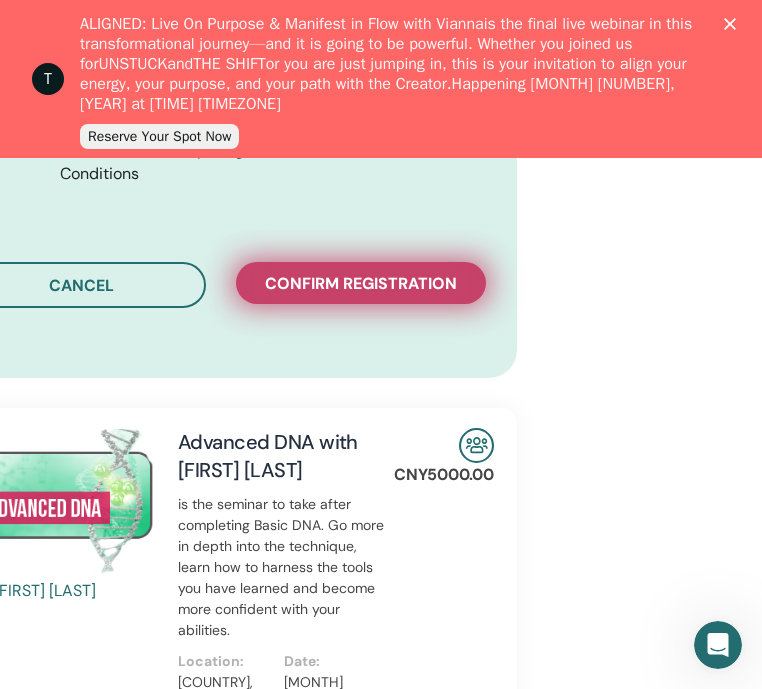 click on "Confirm registration" at bounding box center [361, 283] 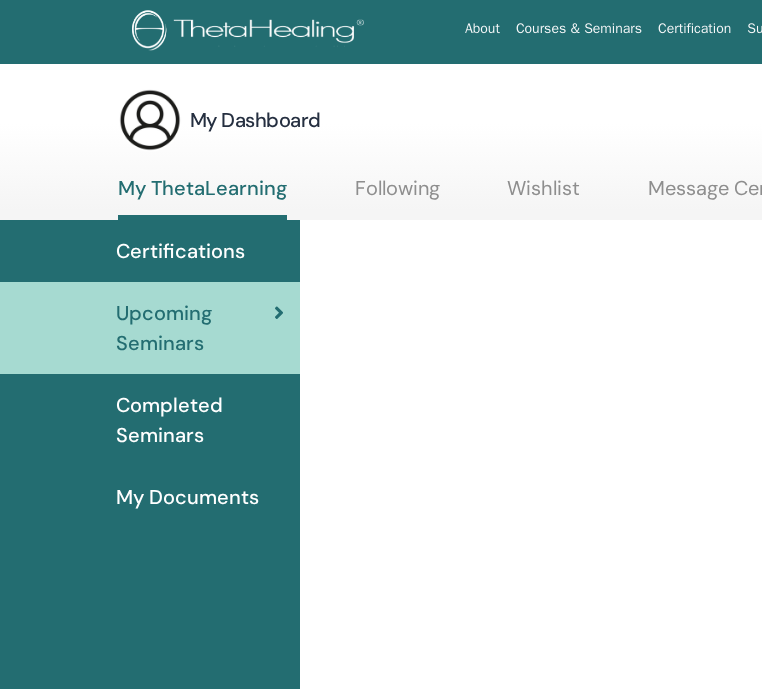 scroll, scrollTop: 0, scrollLeft: 0, axis: both 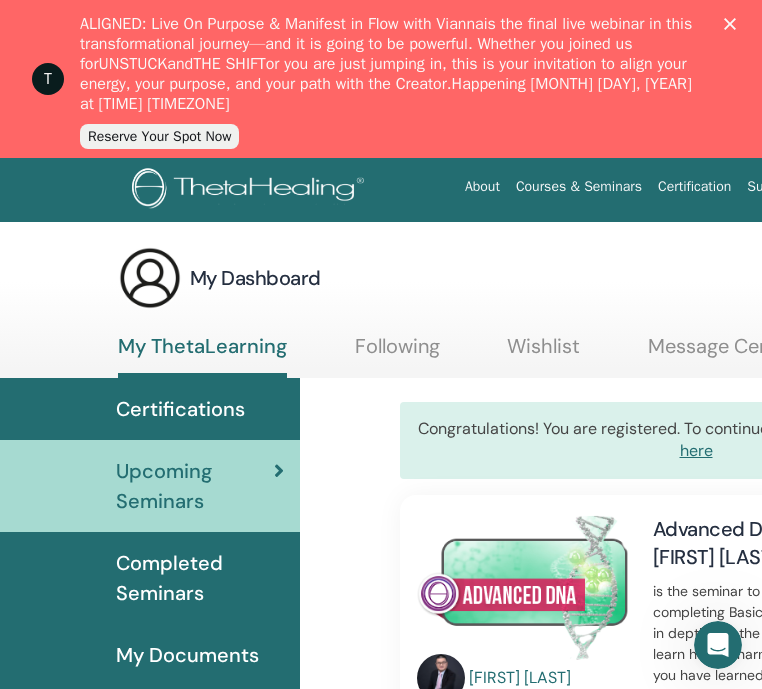 click on "Completed Seminars" at bounding box center (200, 578) 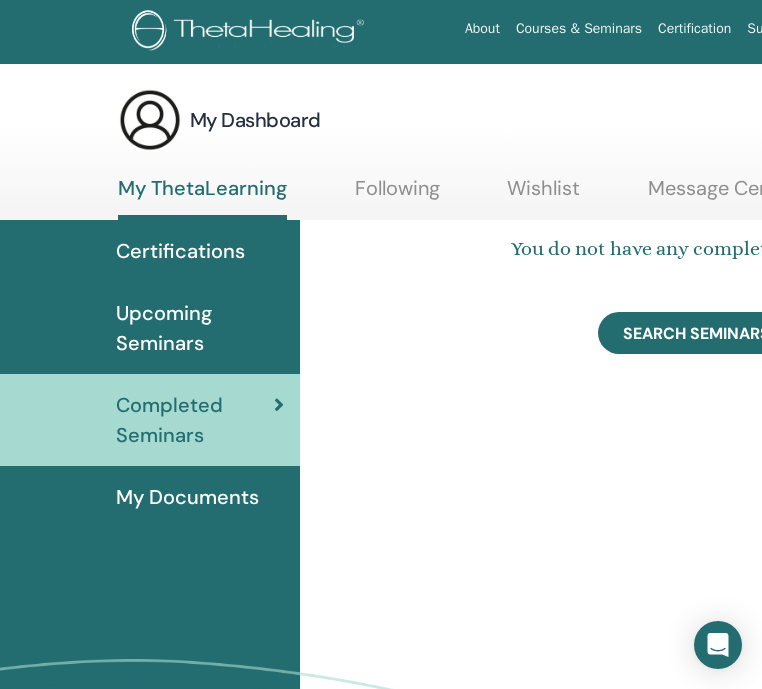 scroll, scrollTop: 0, scrollLeft: 0, axis: both 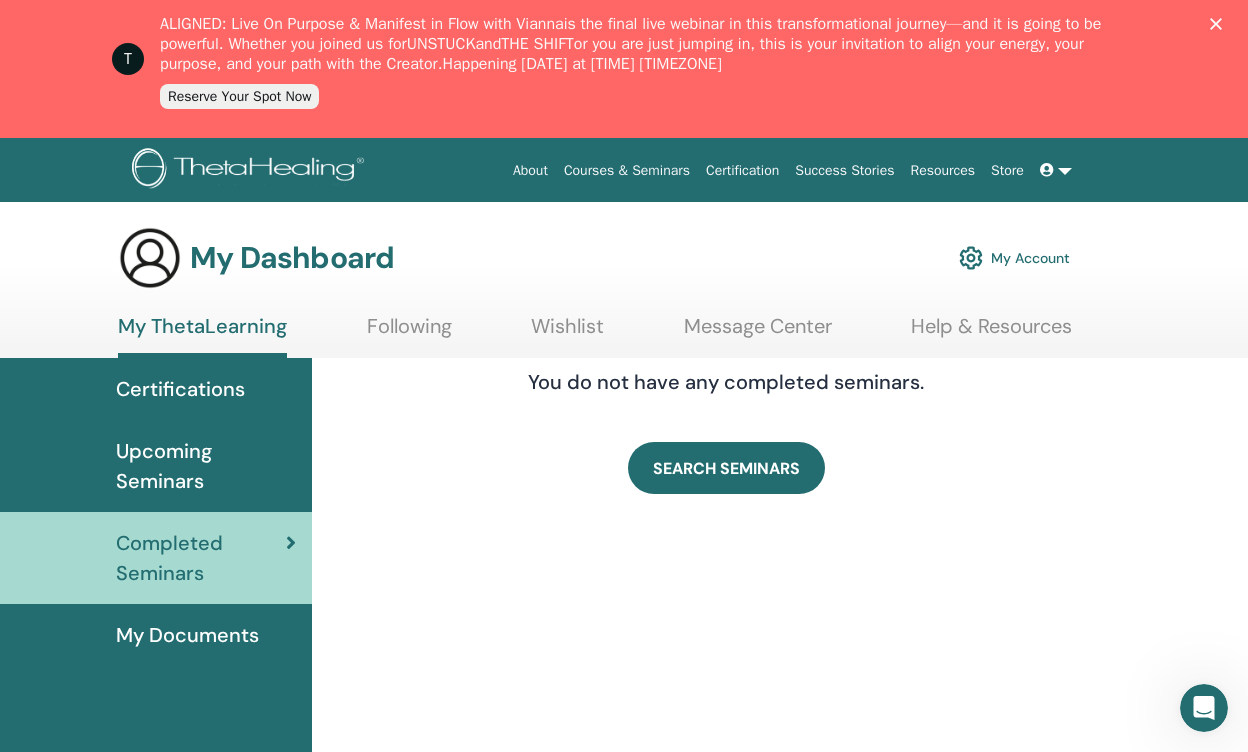 click on "Certifications" at bounding box center [180, 389] 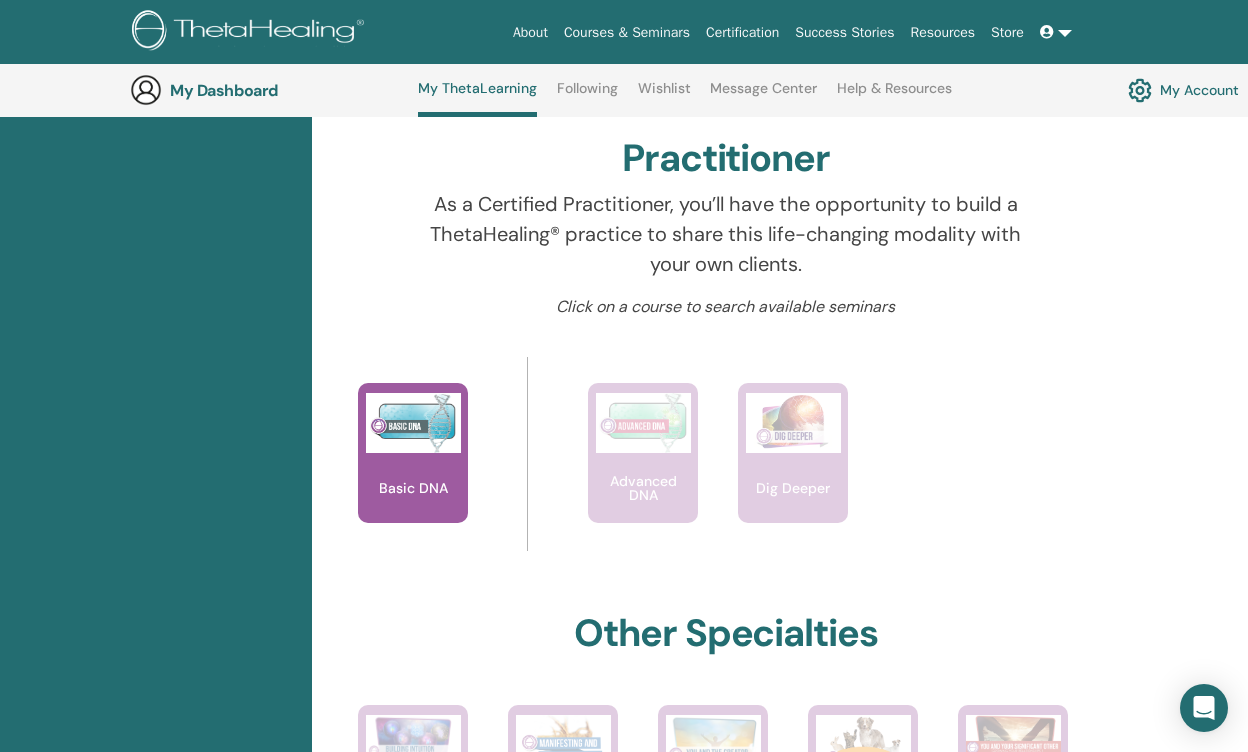 scroll, scrollTop: 646, scrollLeft: 0, axis: vertical 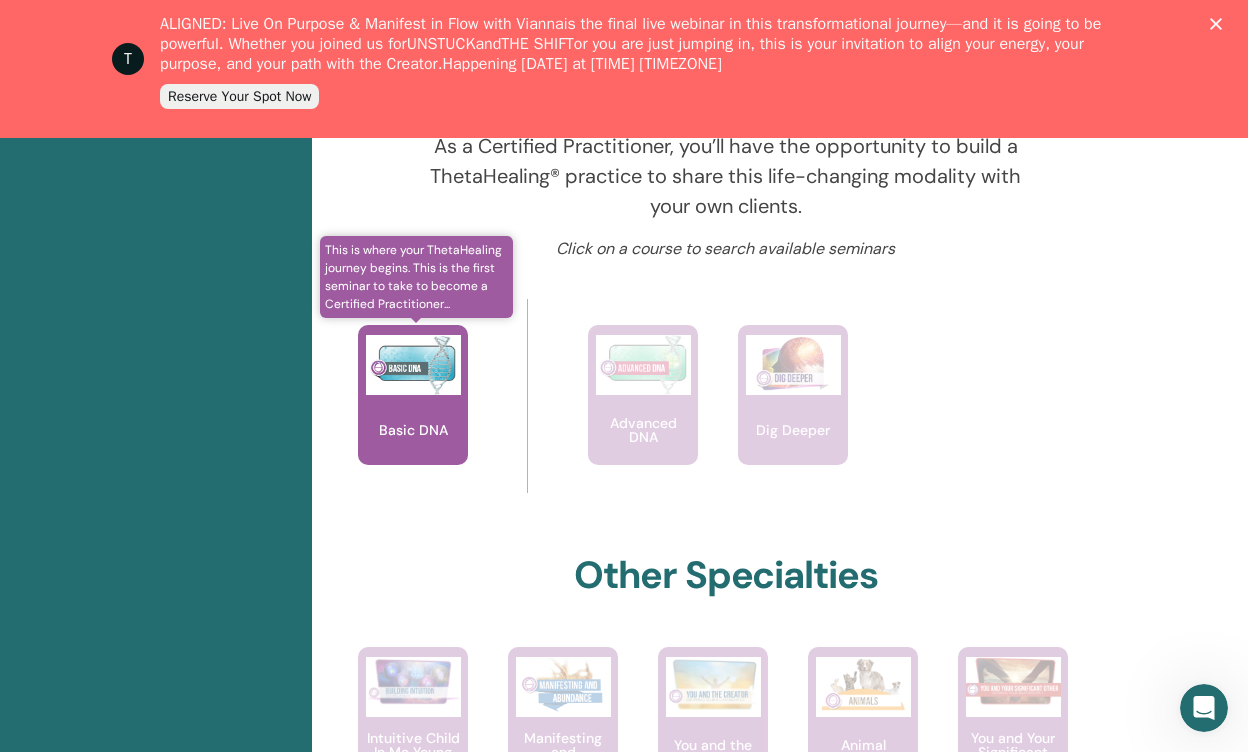 click at bounding box center (413, 365) 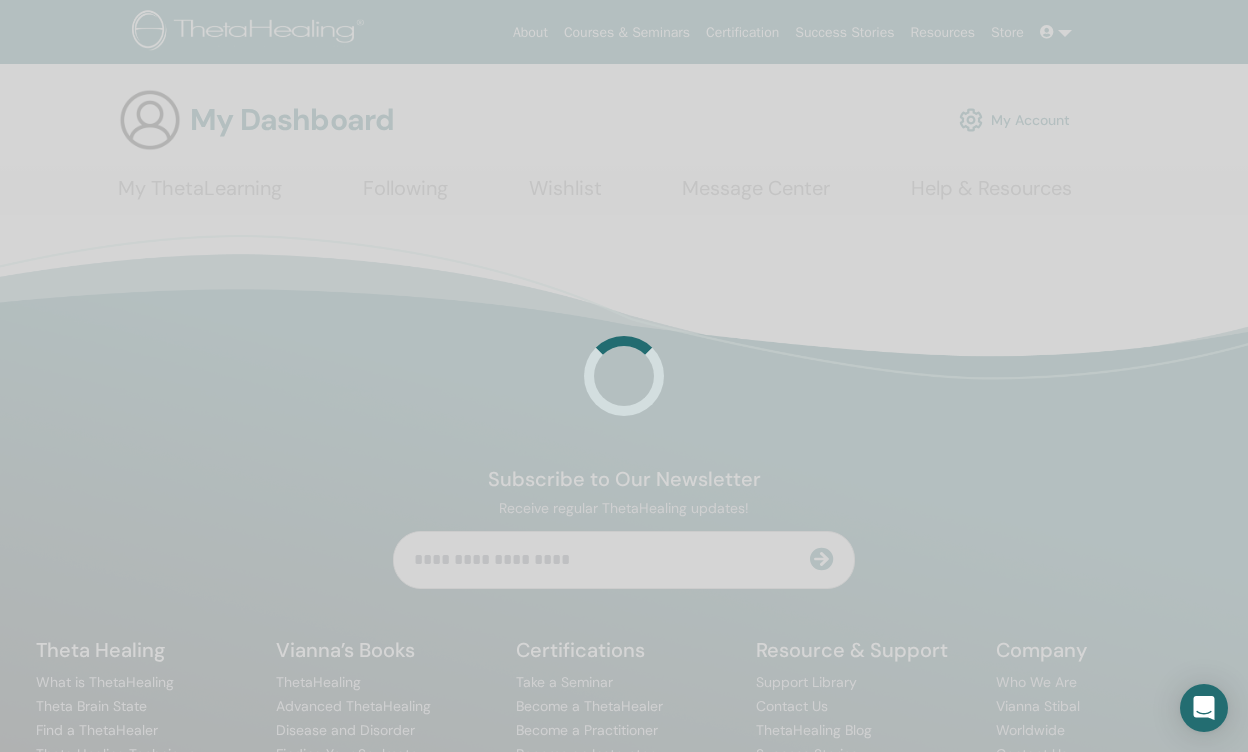 scroll, scrollTop: 0, scrollLeft: 0, axis: both 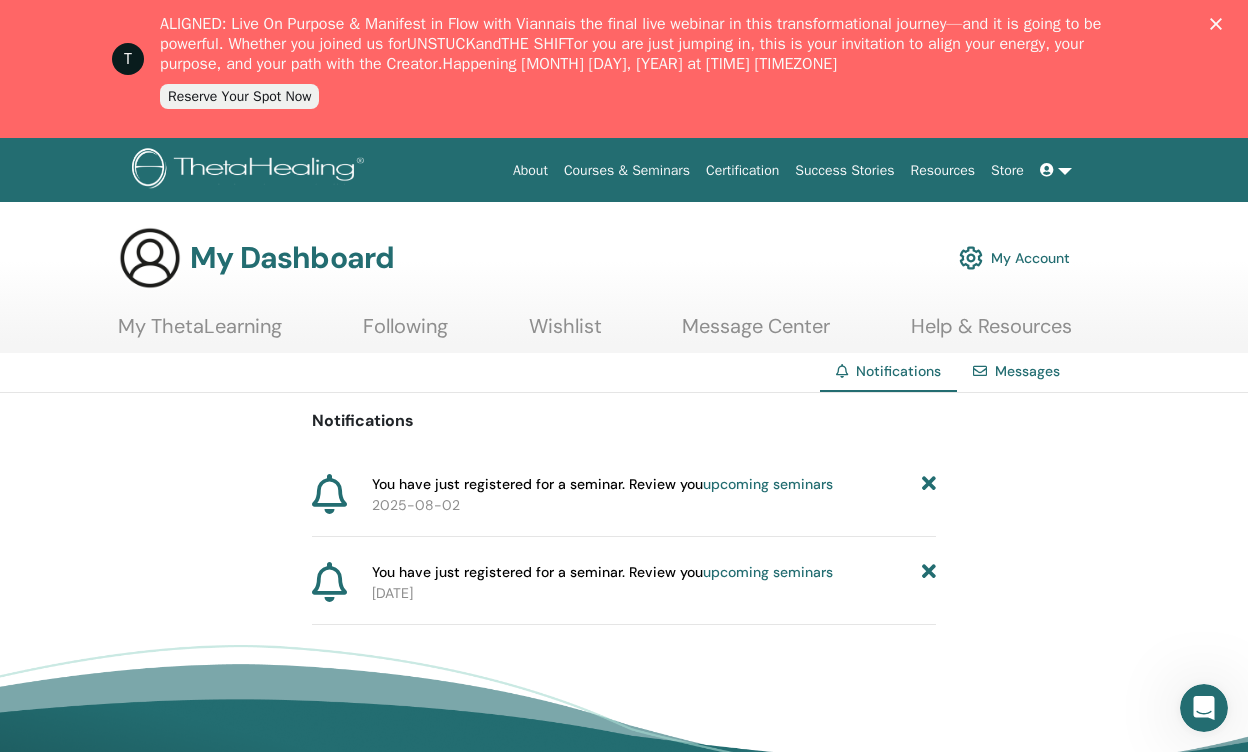 click on "You have just registered for a seminar. Review you  upcoming seminars" at bounding box center (602, 484) 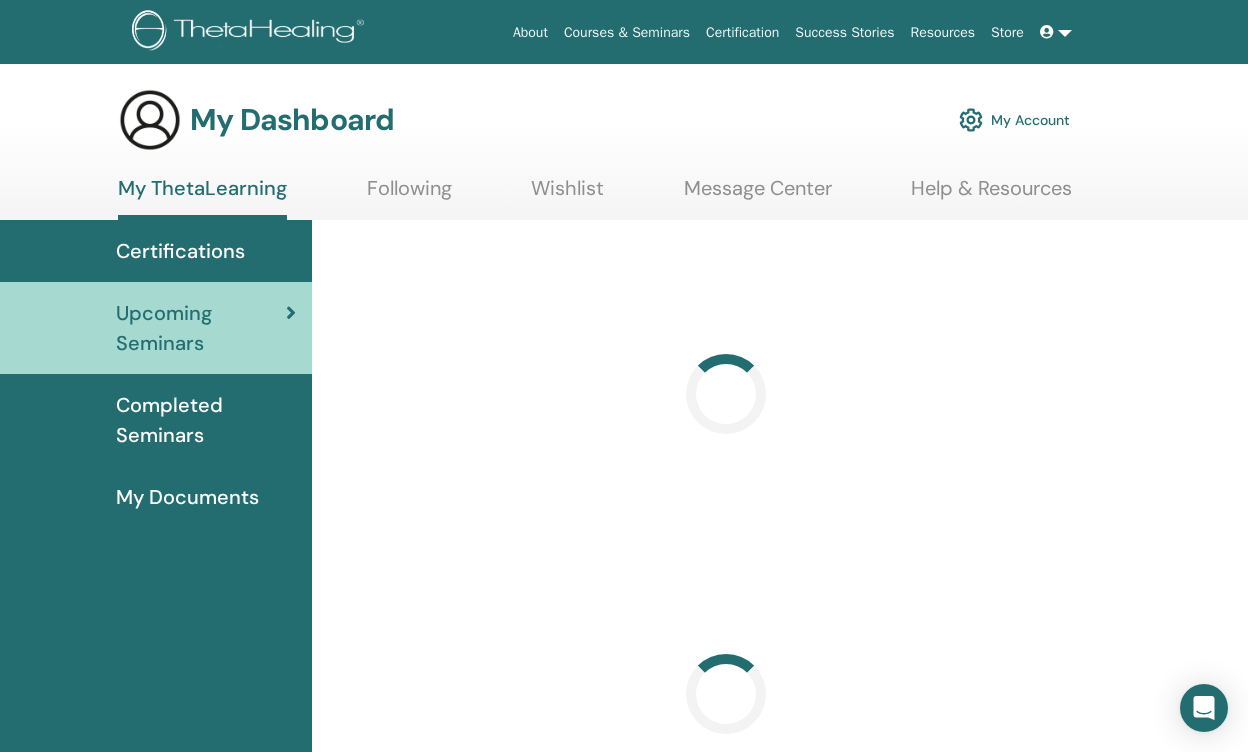 scroll, scrollTop: 0, scrollLeft: 0, axis: both 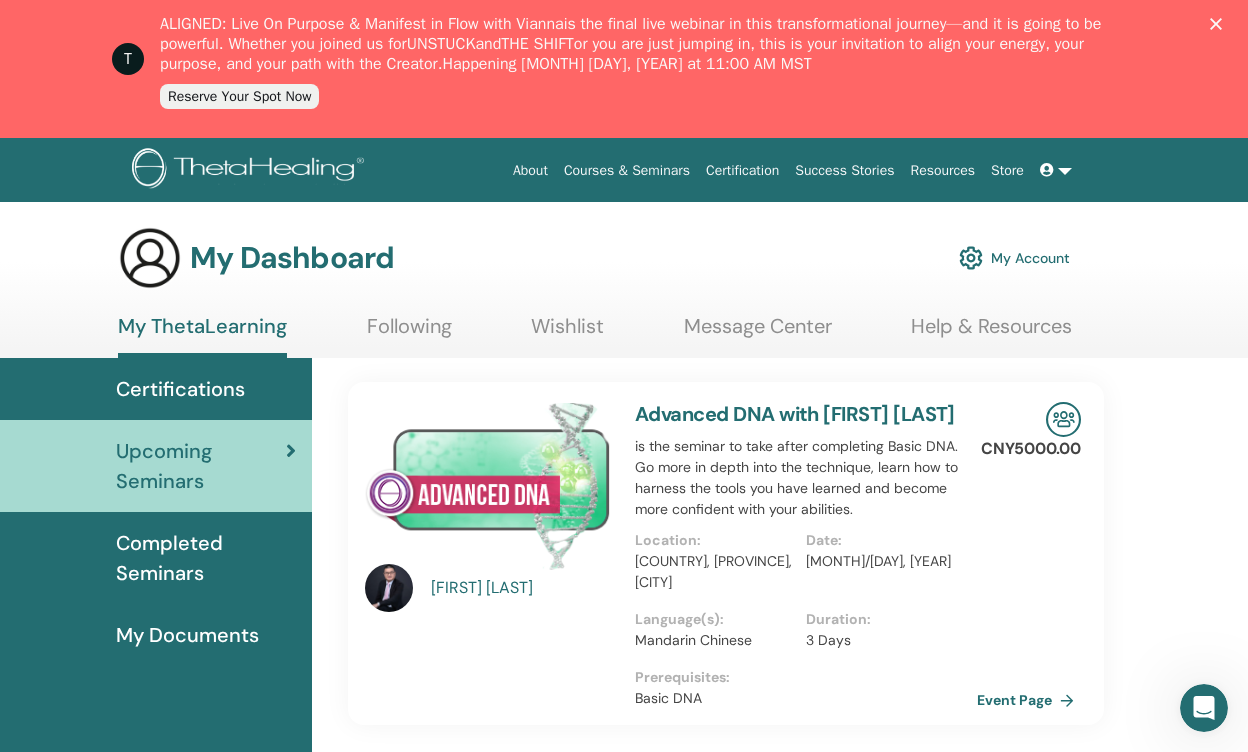 click on "[FIRST] [LAST] Advanced DNA with [FIRST] [LAST] is the seminar to take after completing Basic DNA. Go more in depth into the technique, learn how to harness the tools you have learned and become more confident with your abilities. Location : [COUNTRY], [PROVINCE], [CITY] Date : [MONTH]/[DAY], [YEAR] Language(s) : Mandarin Chinese Duration : 3 Days Prerequisites : Basic DNA CNY5000.00 Event Page SEARCH SEMINARS explore these suggested seminars THInK Instructors Team with Vianna Stibal, Founder of ThetaHealing® register now save to wishlist Love of Self Instructors with THInK Instructors Team with Vianna Stibal, Founder of ThetaHealing® Location : [COUNTRY], [STATE], [STATE] Date : [MONTH]/[DAY], [YEAR] Language(s) : English Duration : 2 days Scholarship : Available Prerequisites : Basic DNA, Advanced DNA, Dig Deeper, You and the Creator, Basic DNA Instructors, Advanced DNA Instructors, Dig Deeper Instructors, Love of Self $1340.00 Event Page [FIRST] [LAST] register now save to wishlist" at bounding box center [726, 1296] 